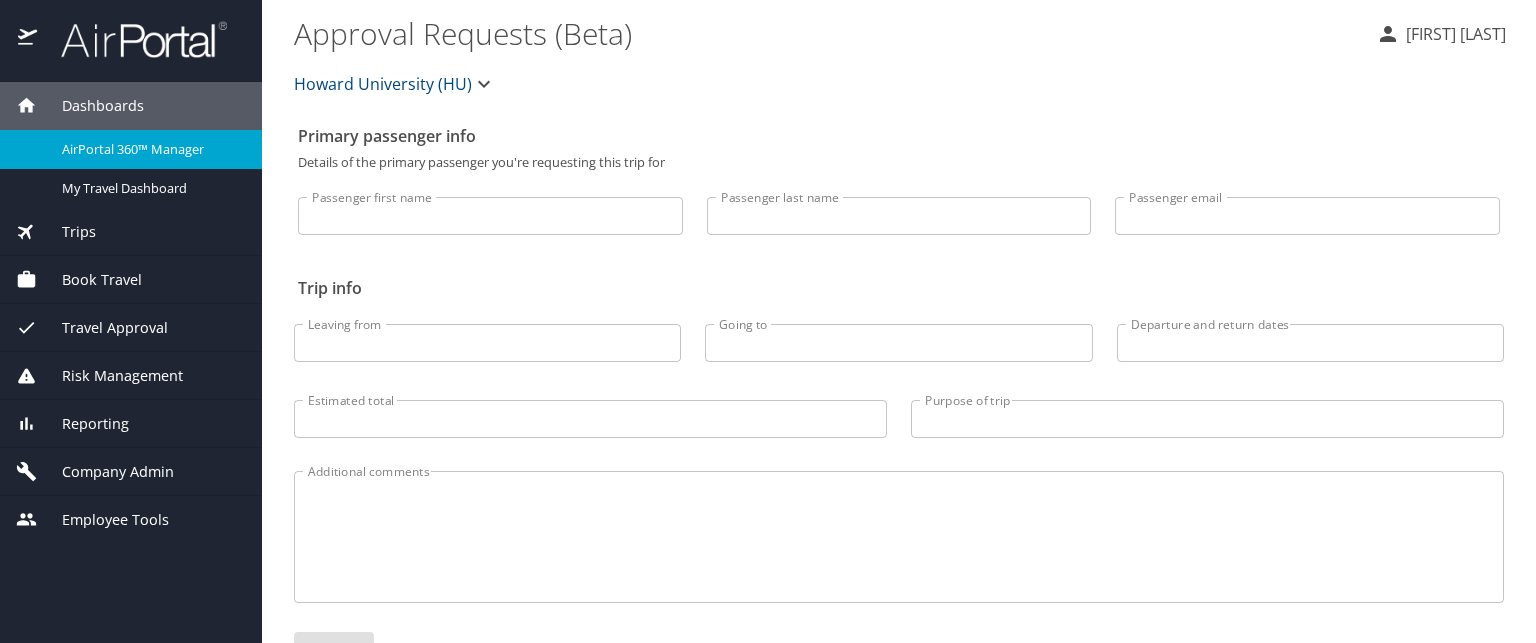 scroll, scrollTop: 0, scrollLeft: 0, axis: both 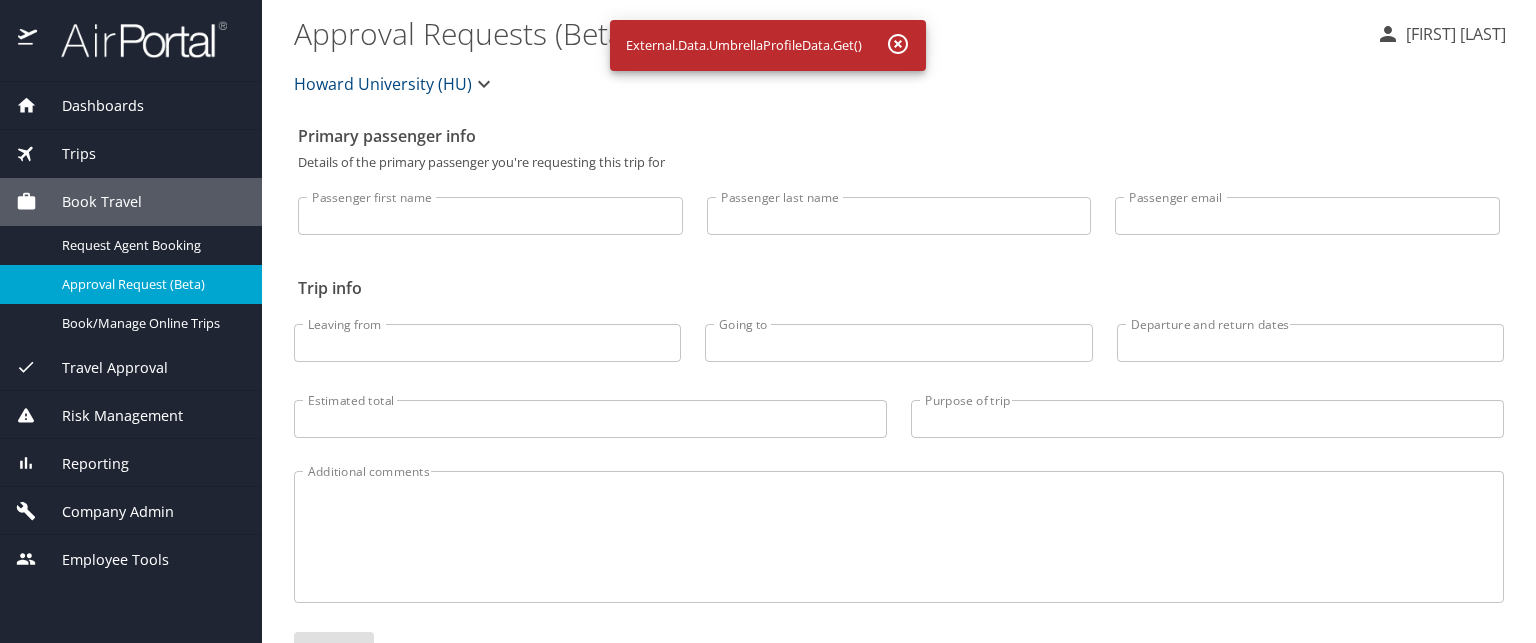 click on "Dashboards" at bounding box center [90, 106] 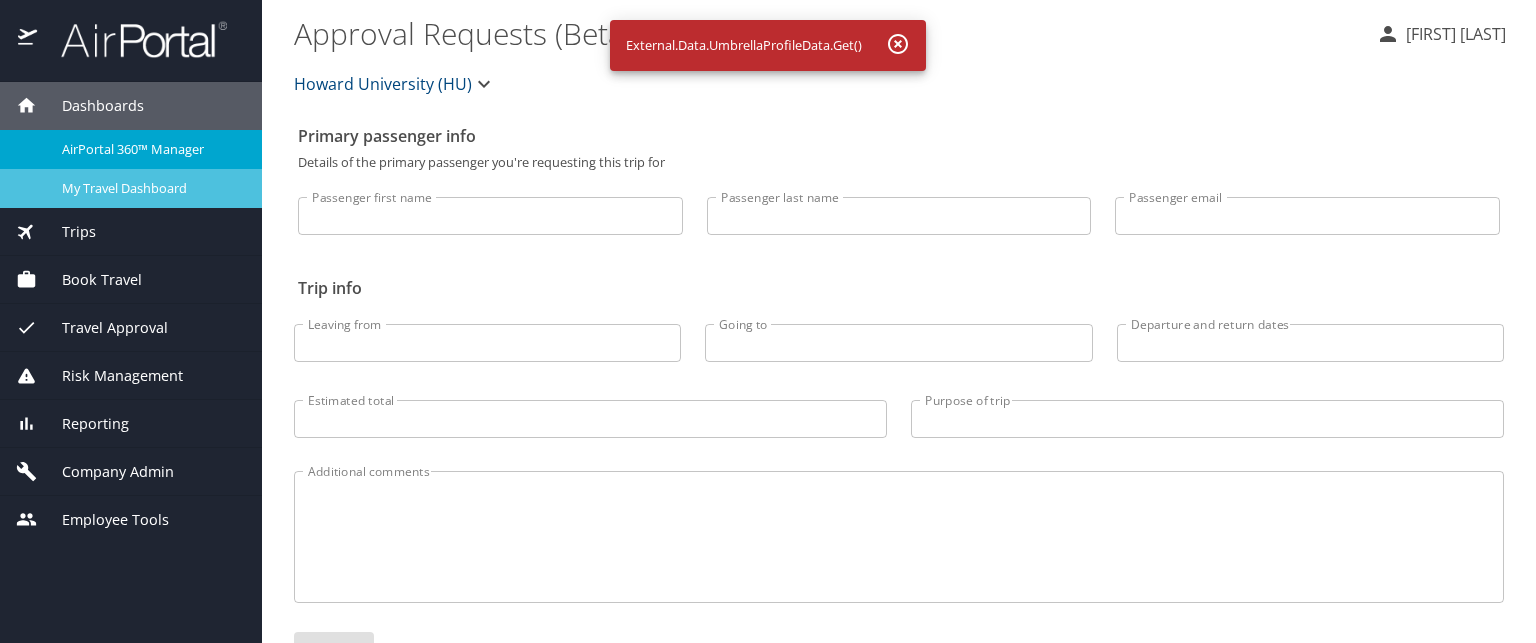 click on "My Travel Dashboard" at bounding box center (150, 188) 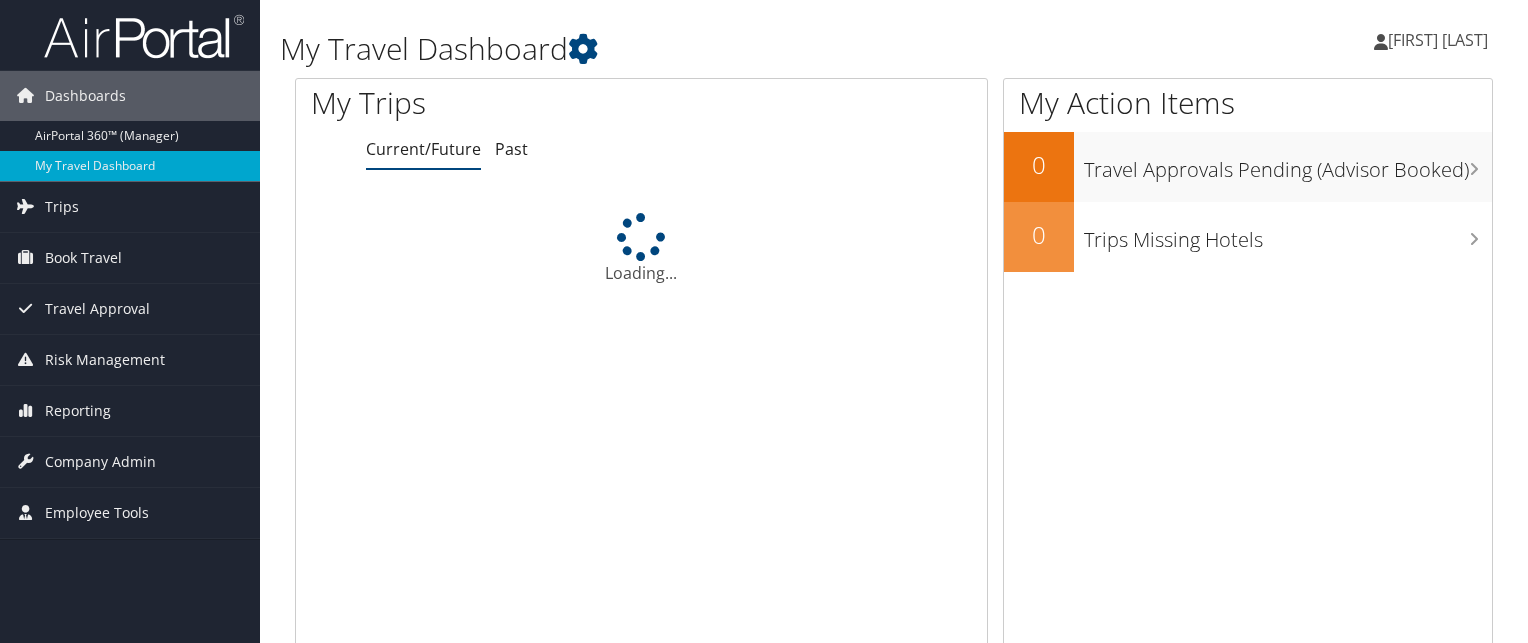 scroll, scrollTop: 0, scrollLeft: 0, axis: both 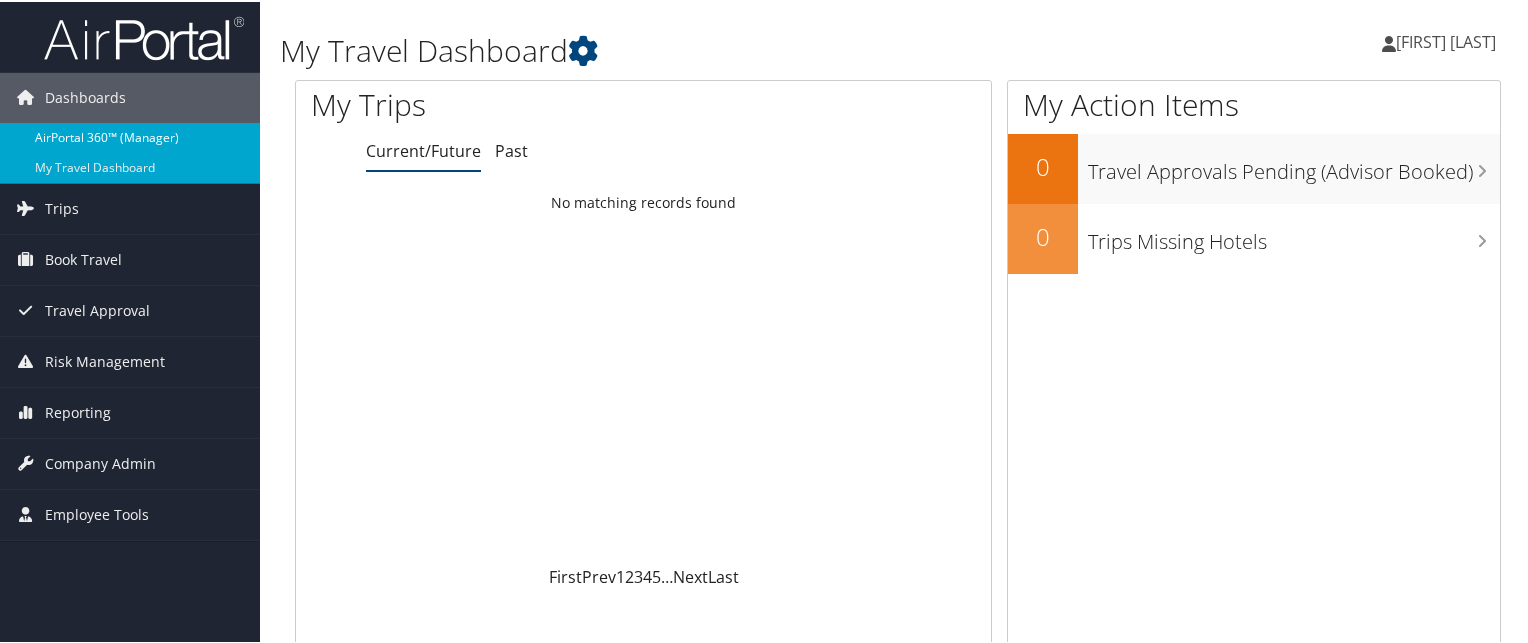 click on "AirPortal 360™ (Manager)" at bounding box center [130, 136] 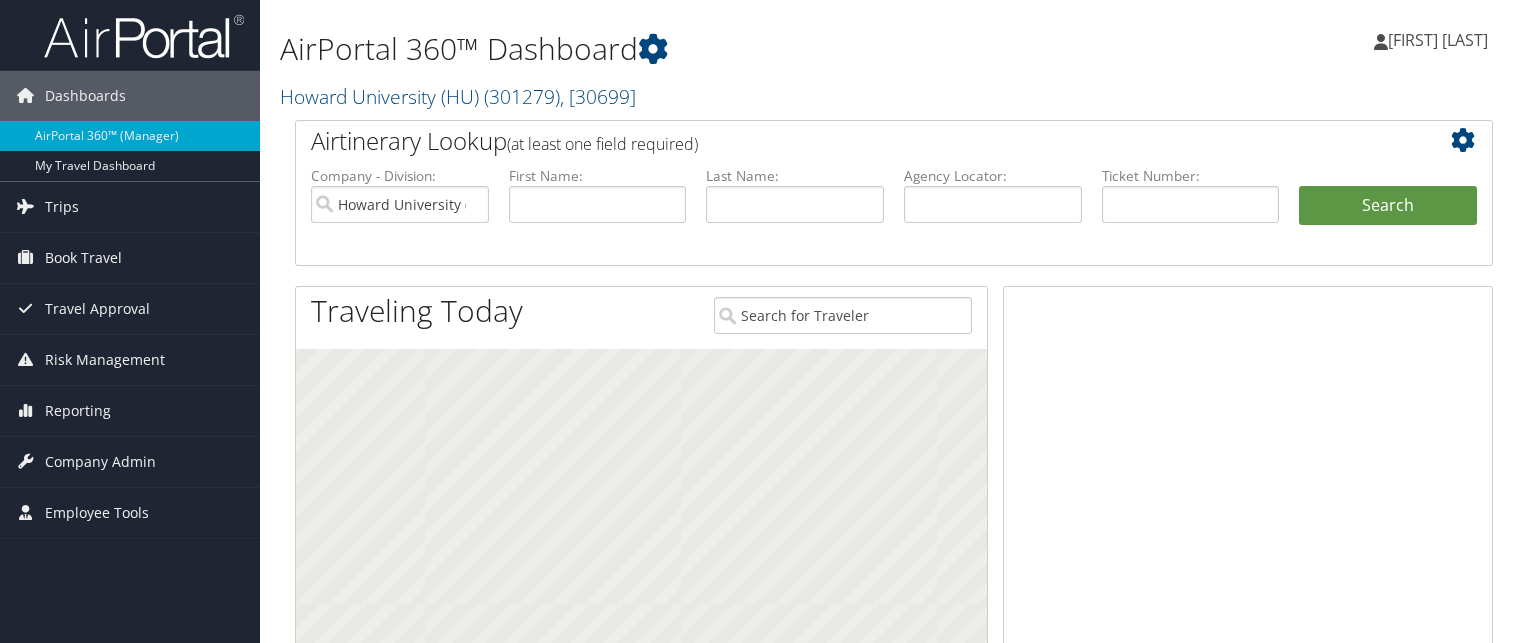 scroll, scrollTop: 0, scrollLeft: 0, axis: both 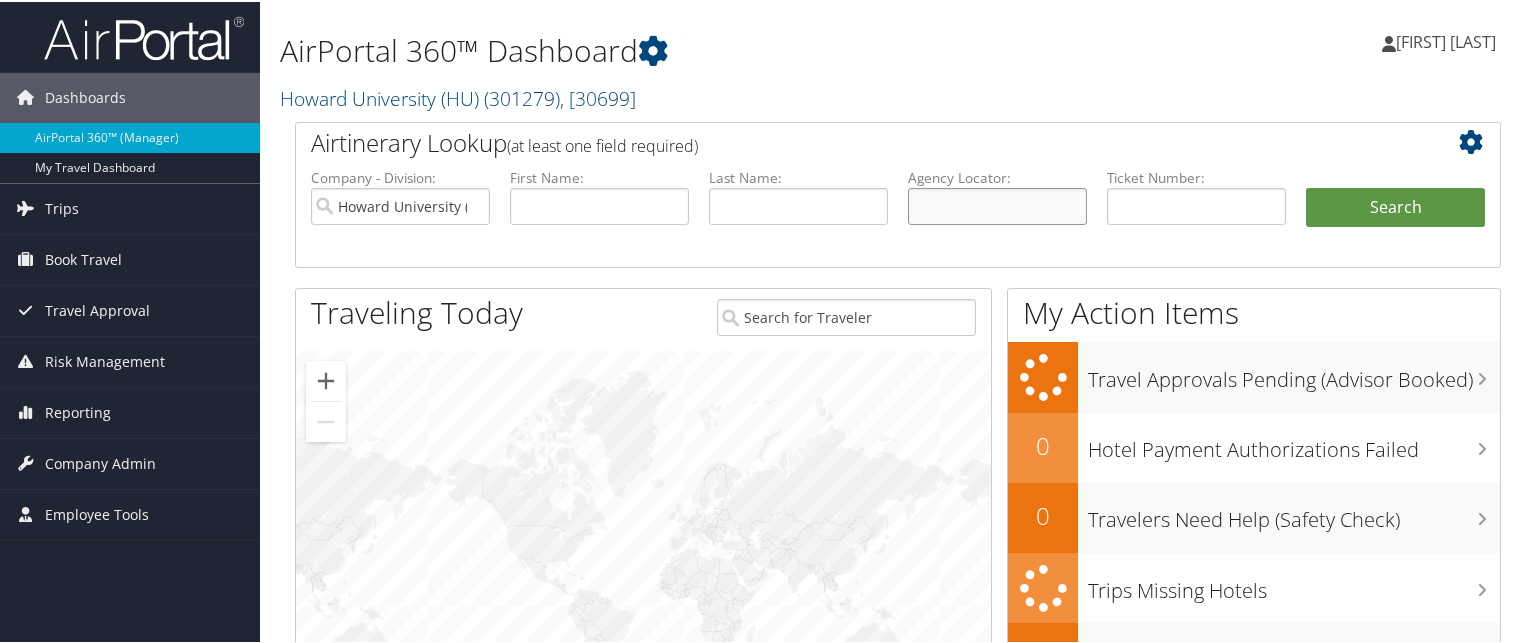 click at bounding box center [997, 204] 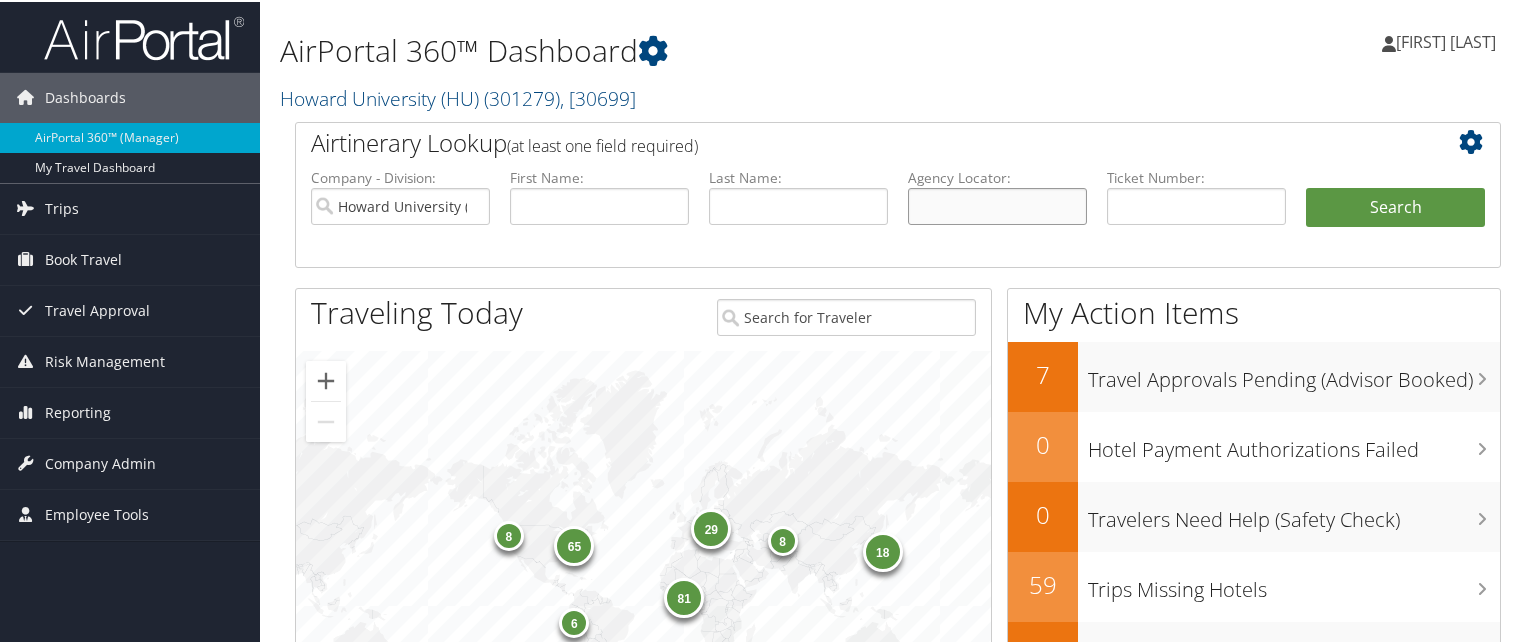 click at bounding box center [997, 204] 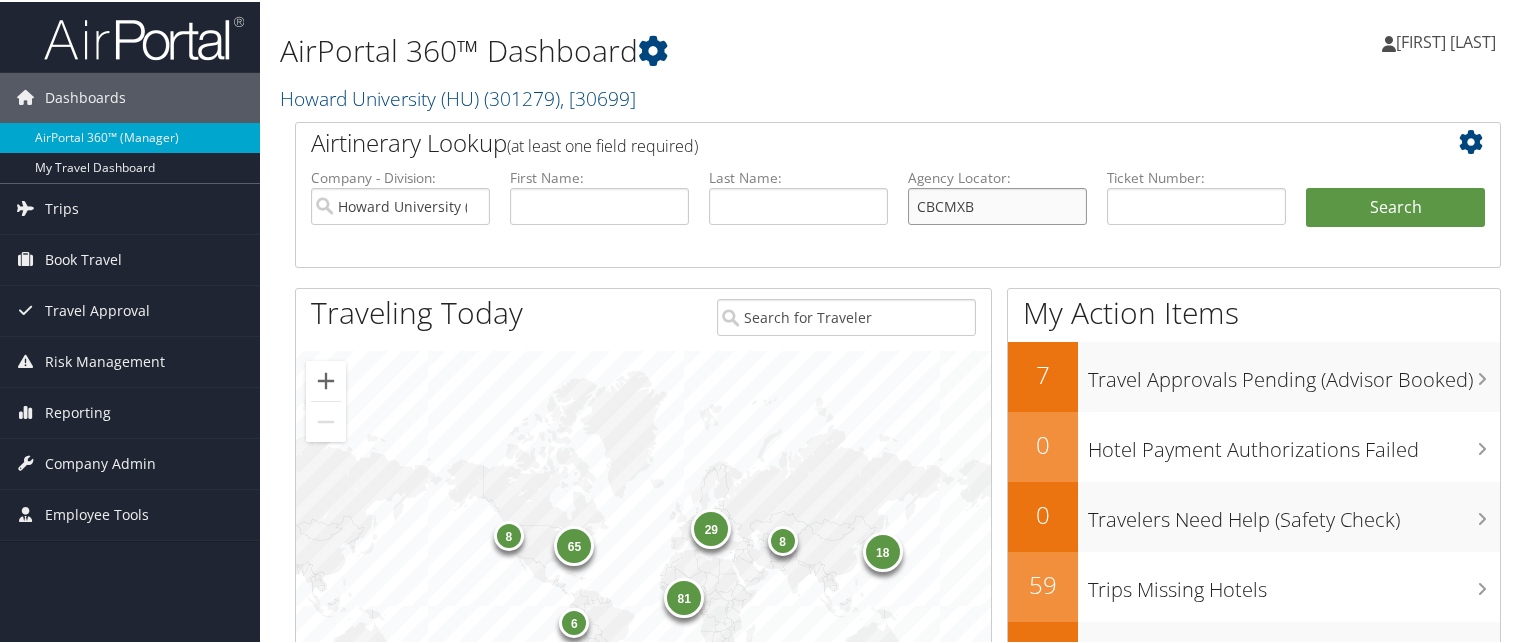 type on "CBCMXB" 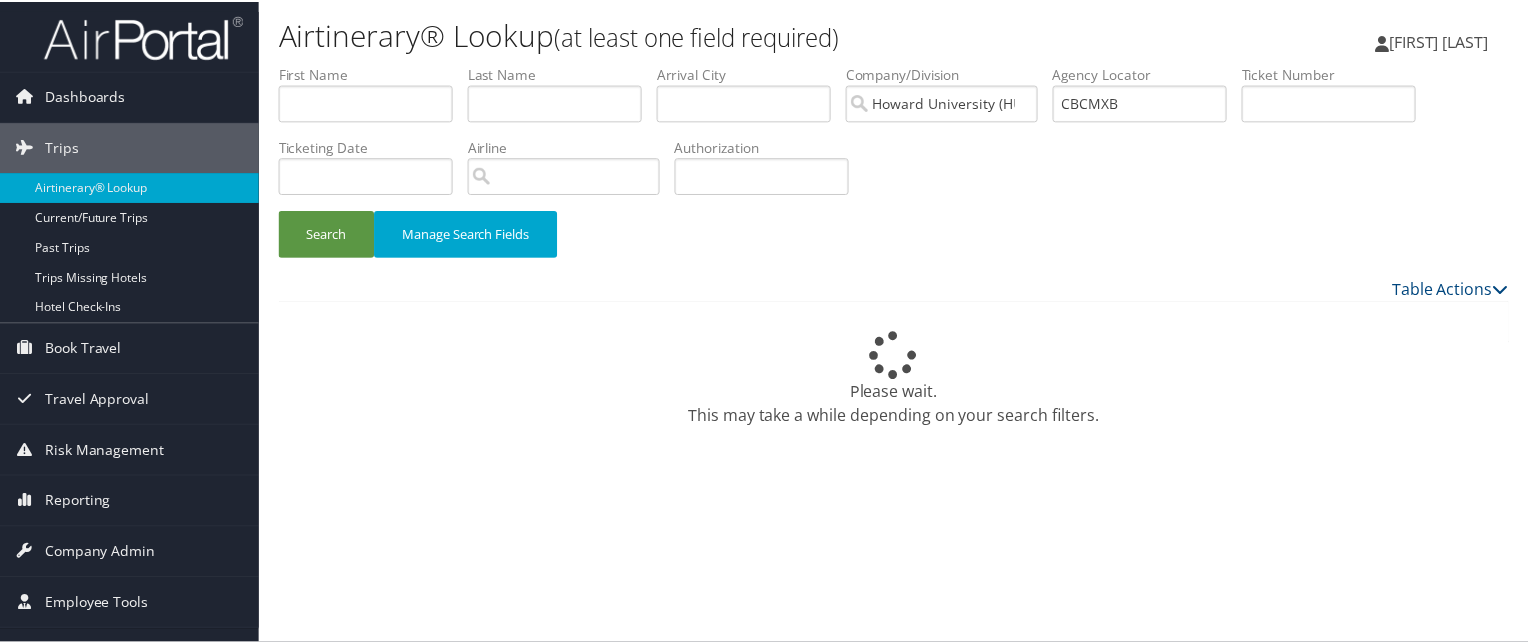 scroll, scrollTop: 0, scrollLeft: 0, axis: both 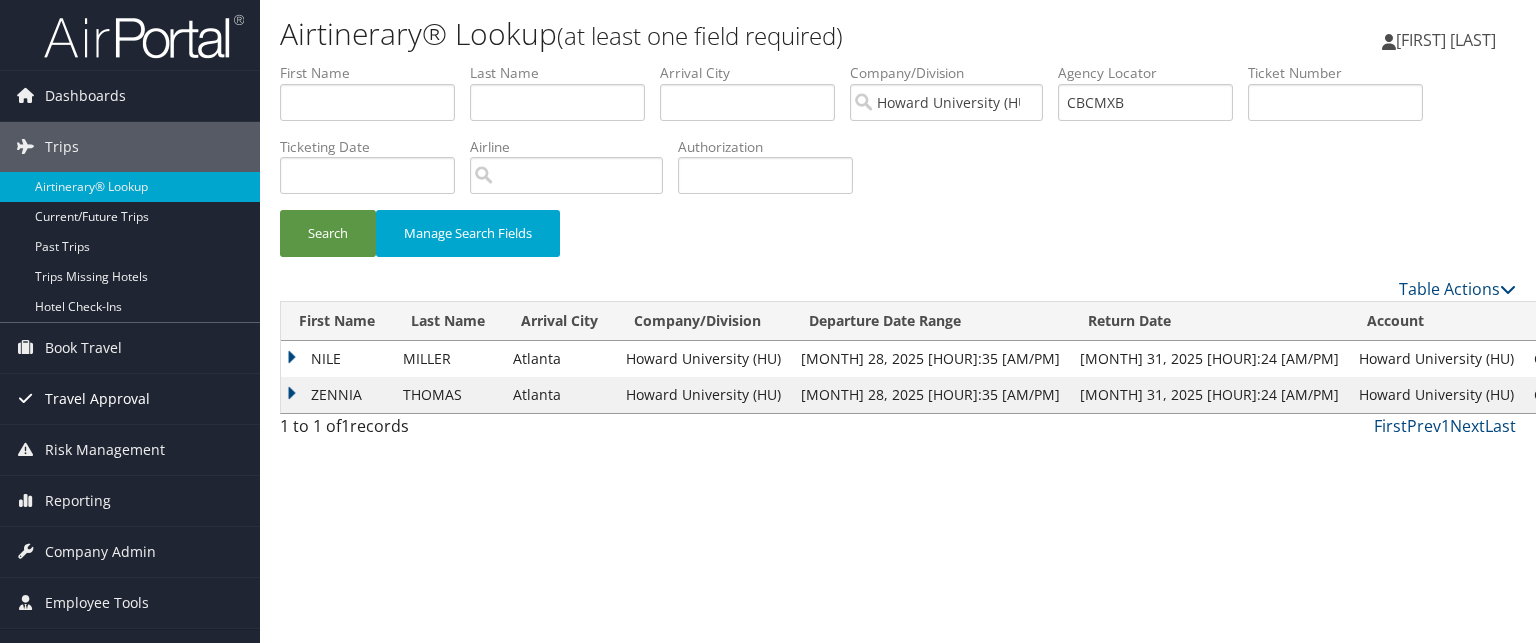 click on "Travel Approval" at bounding box center (130, 399) 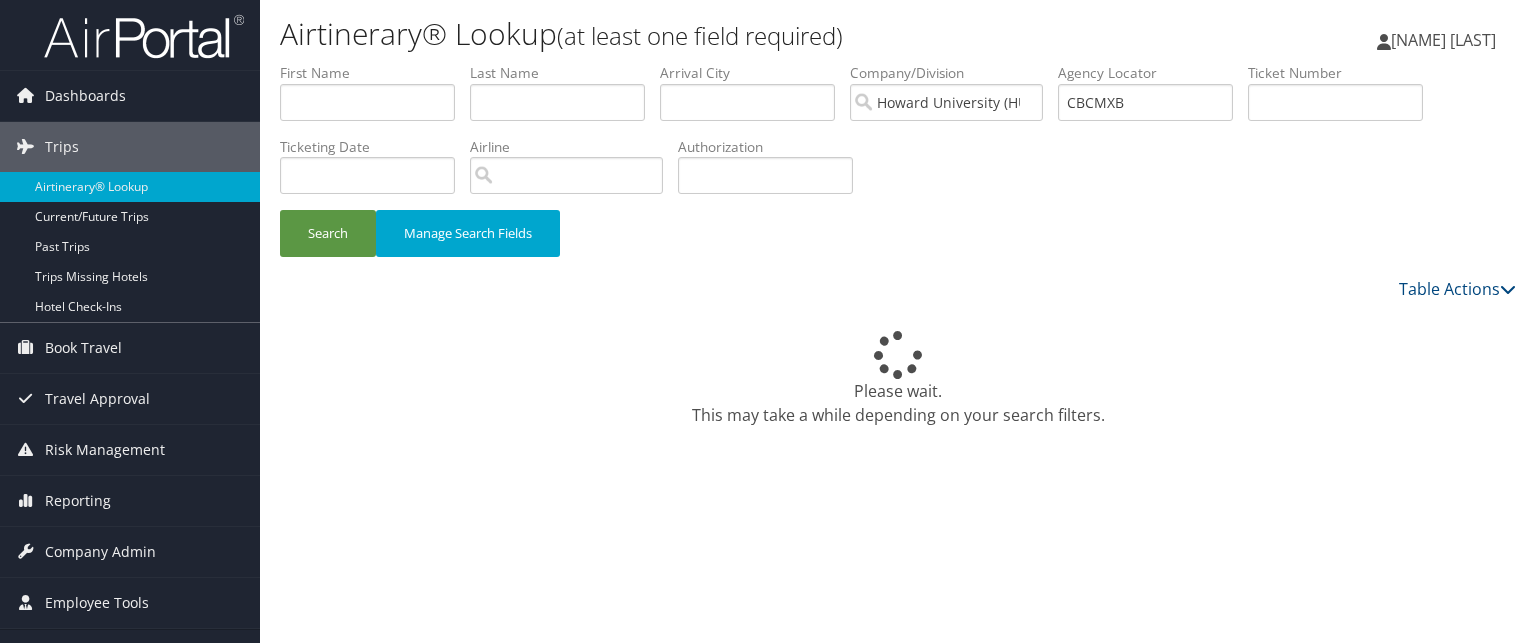 scroll, scrollTop: 0, scrollLeft: 0, axis: both 